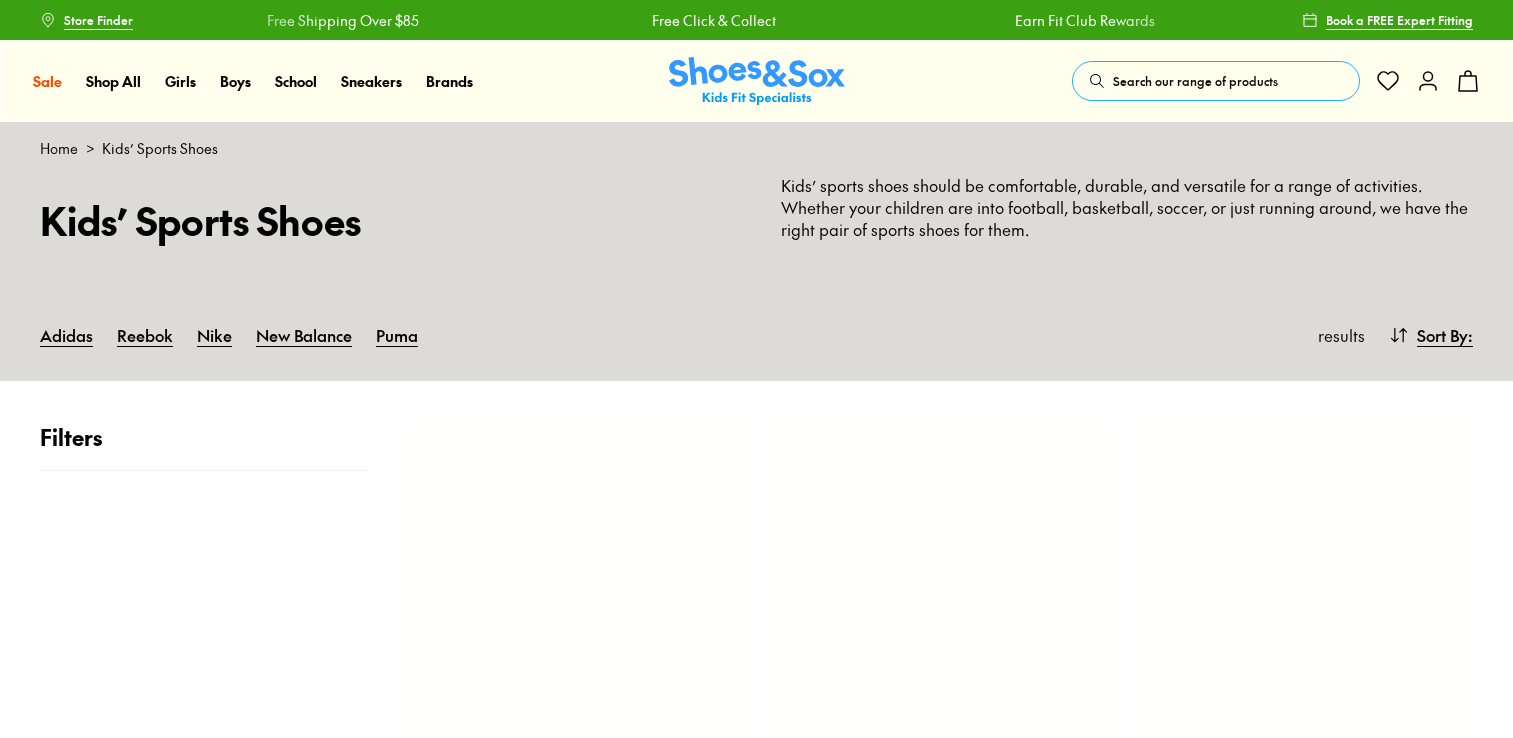 scroll, scrollTop: 0, scrollLeft: 0, axis: both 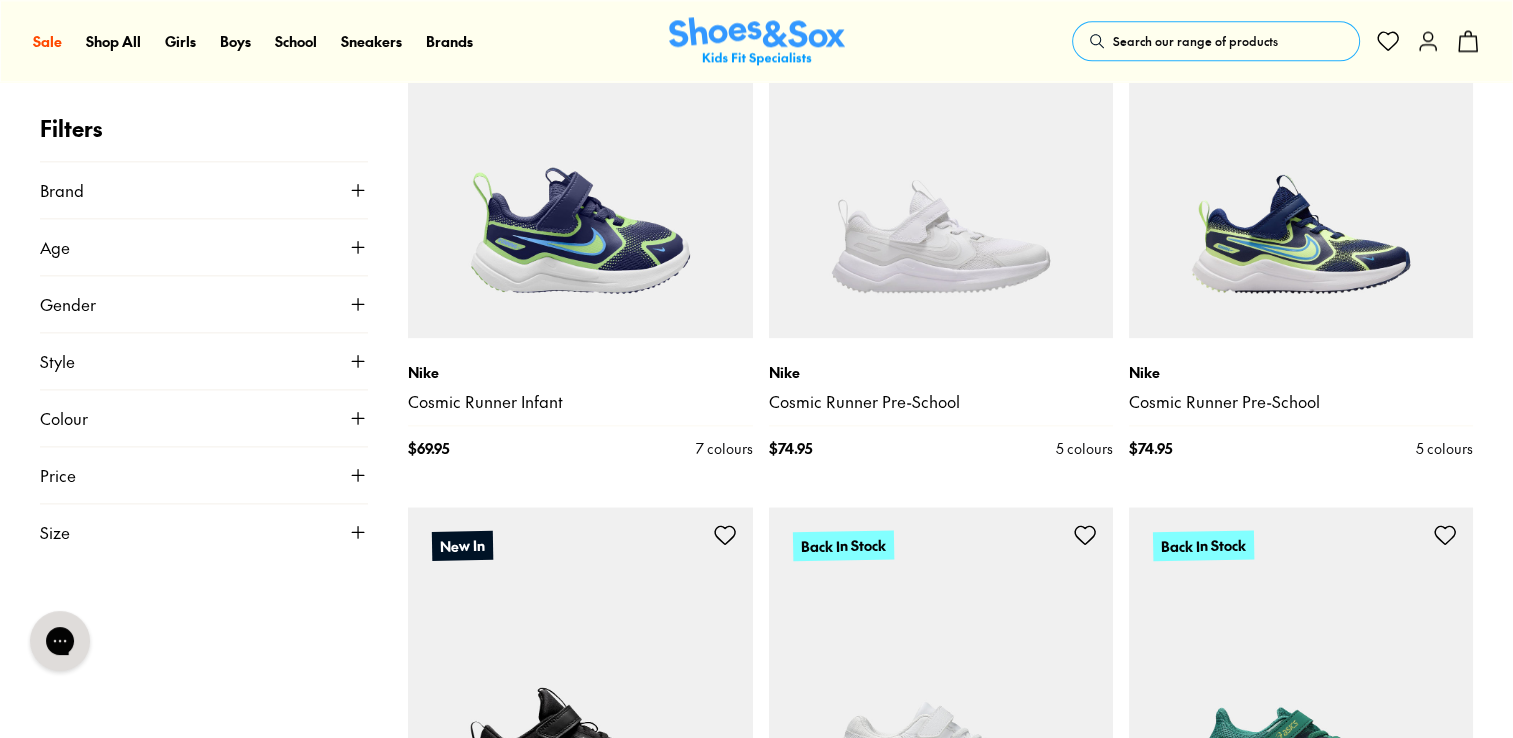 click on "Gender" at bounding box center (204, 304) 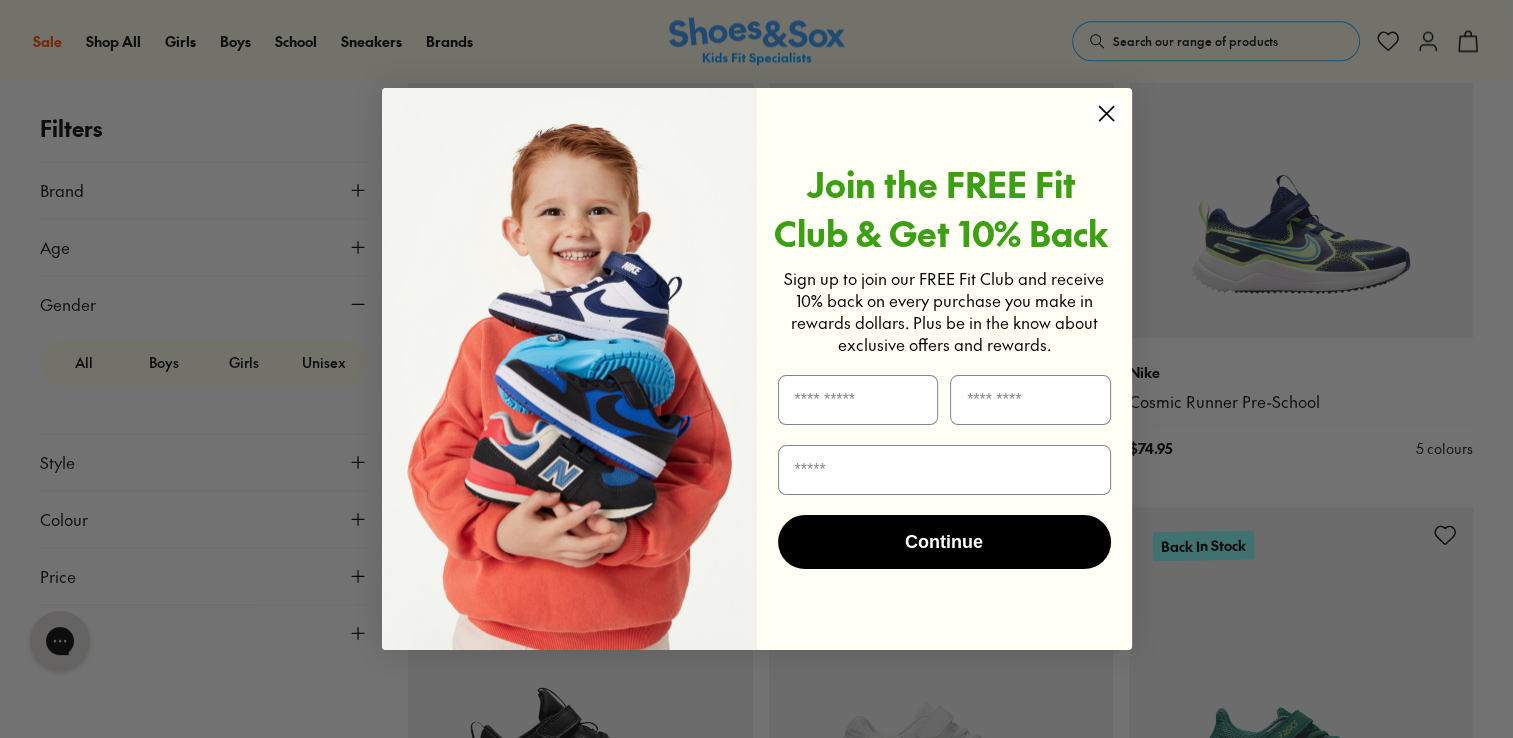 click 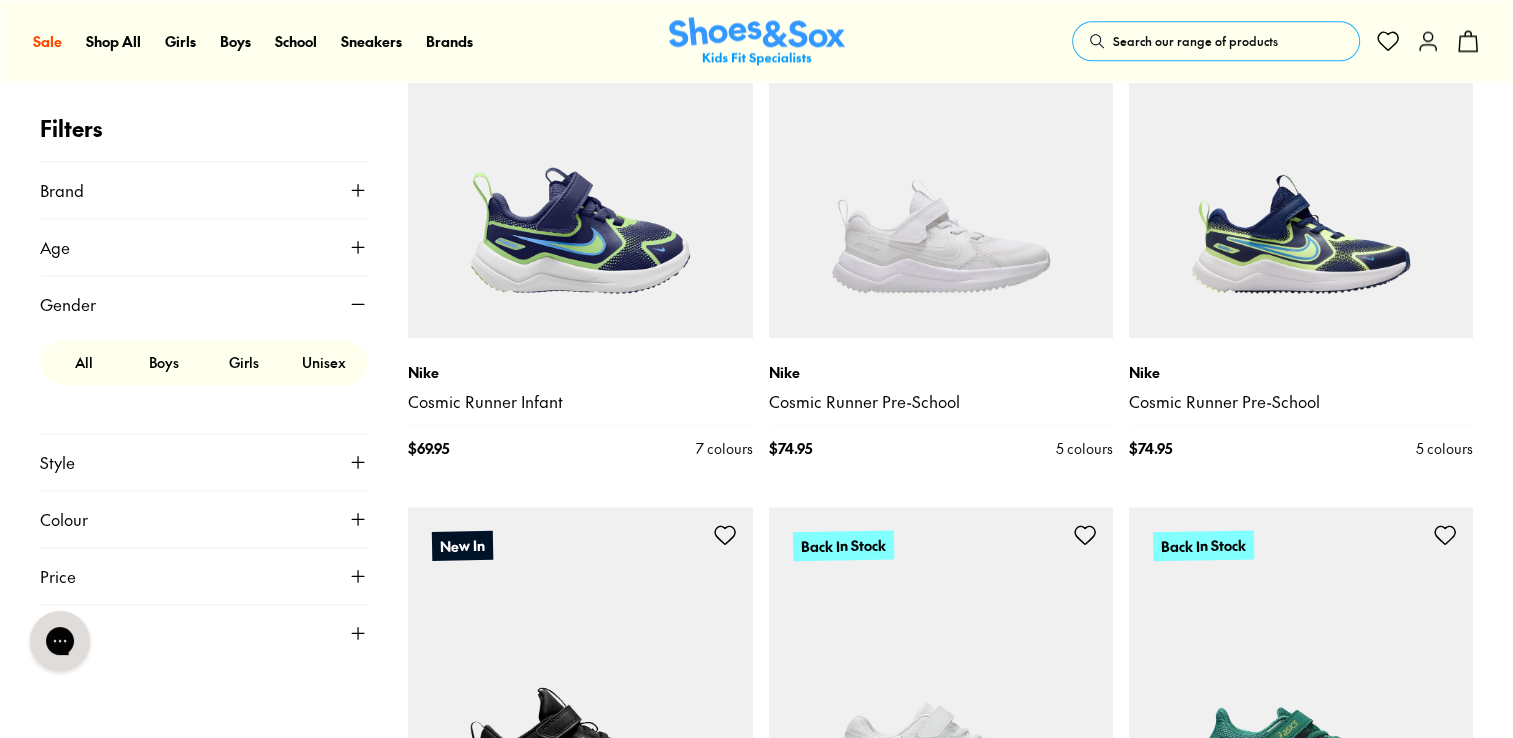 click on "Girls" at bounding box center (244, 362) 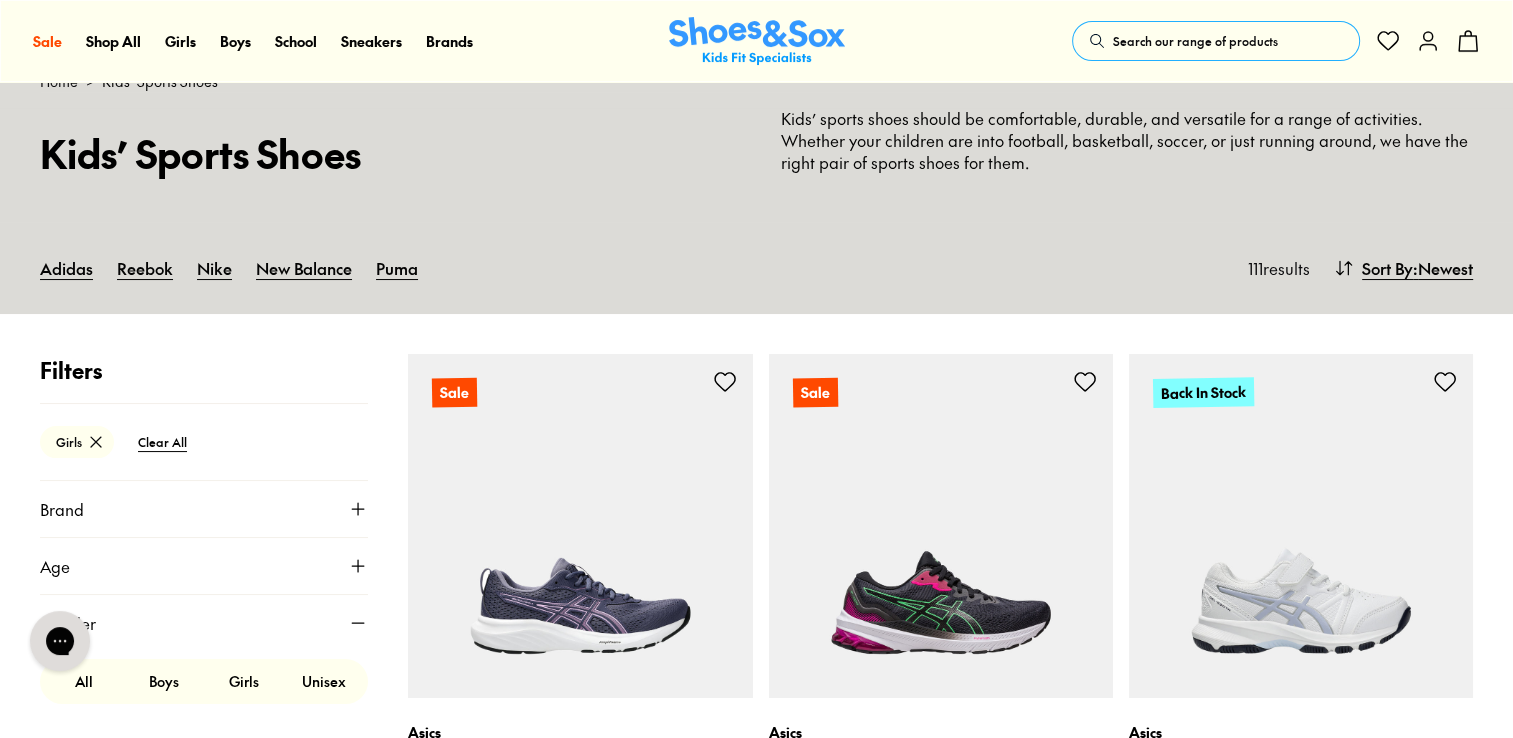 click on "Adidas Reebok Nike New Balance Puma" at bounding box center (640, 268) 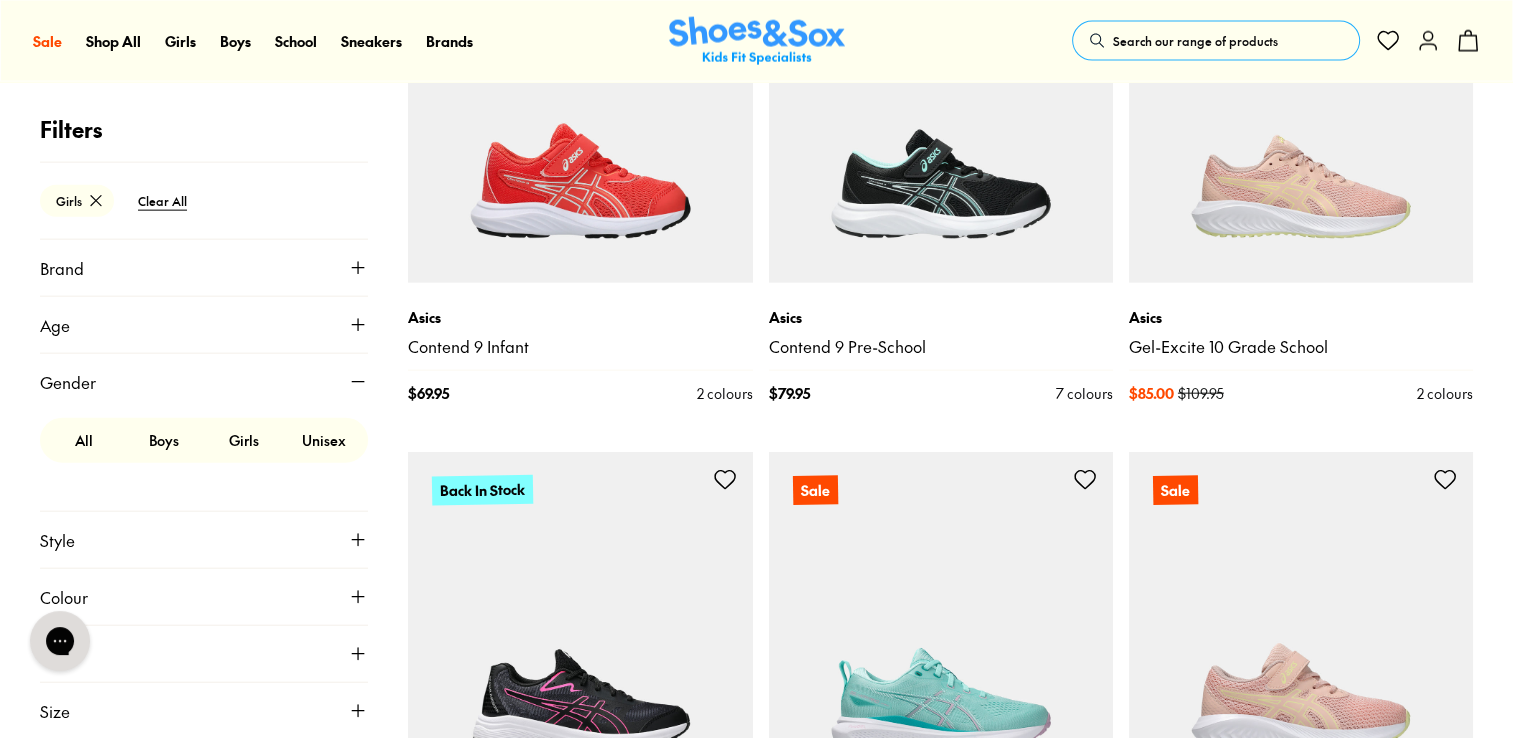 scroll, scrollTop: 4627, scrollLeft: 0, axis: vertical 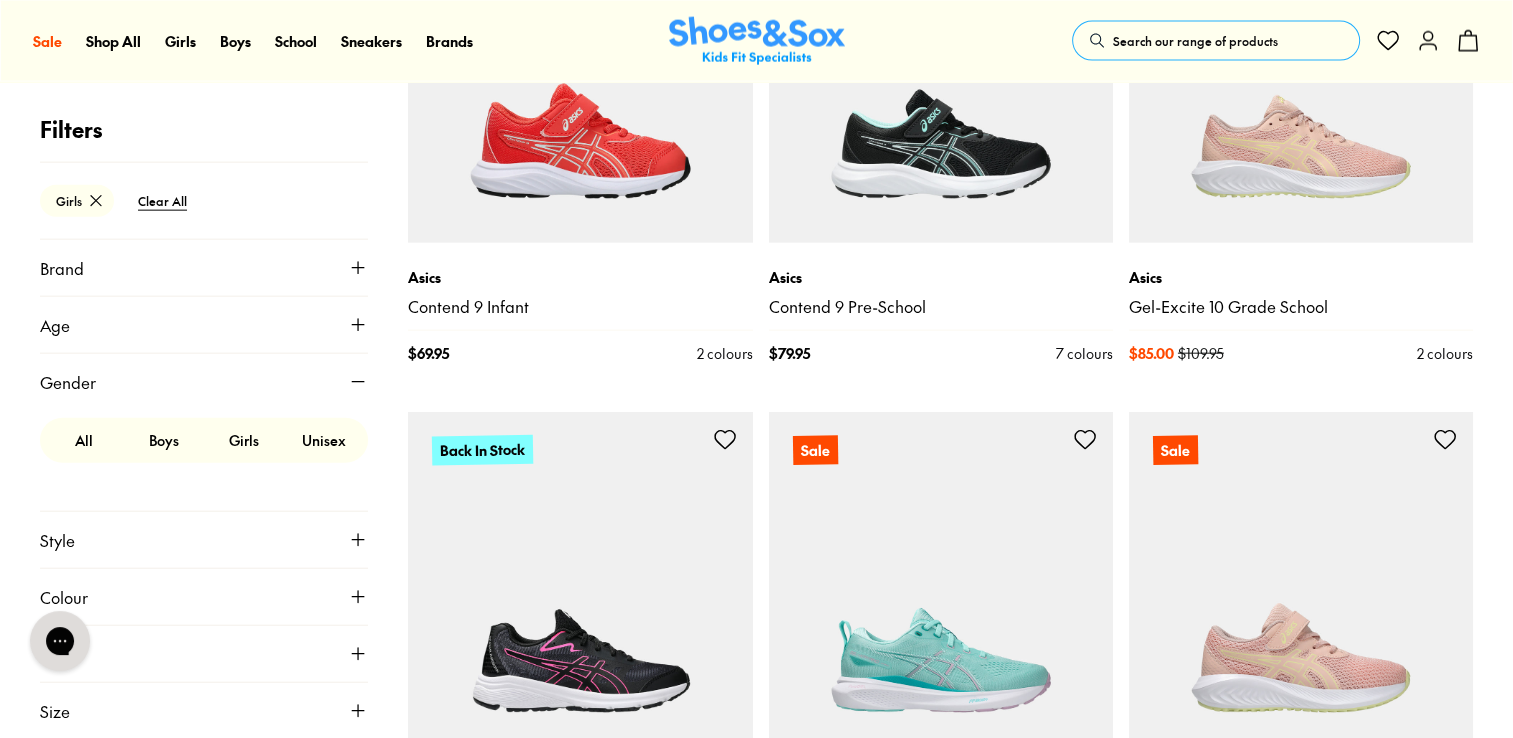 click 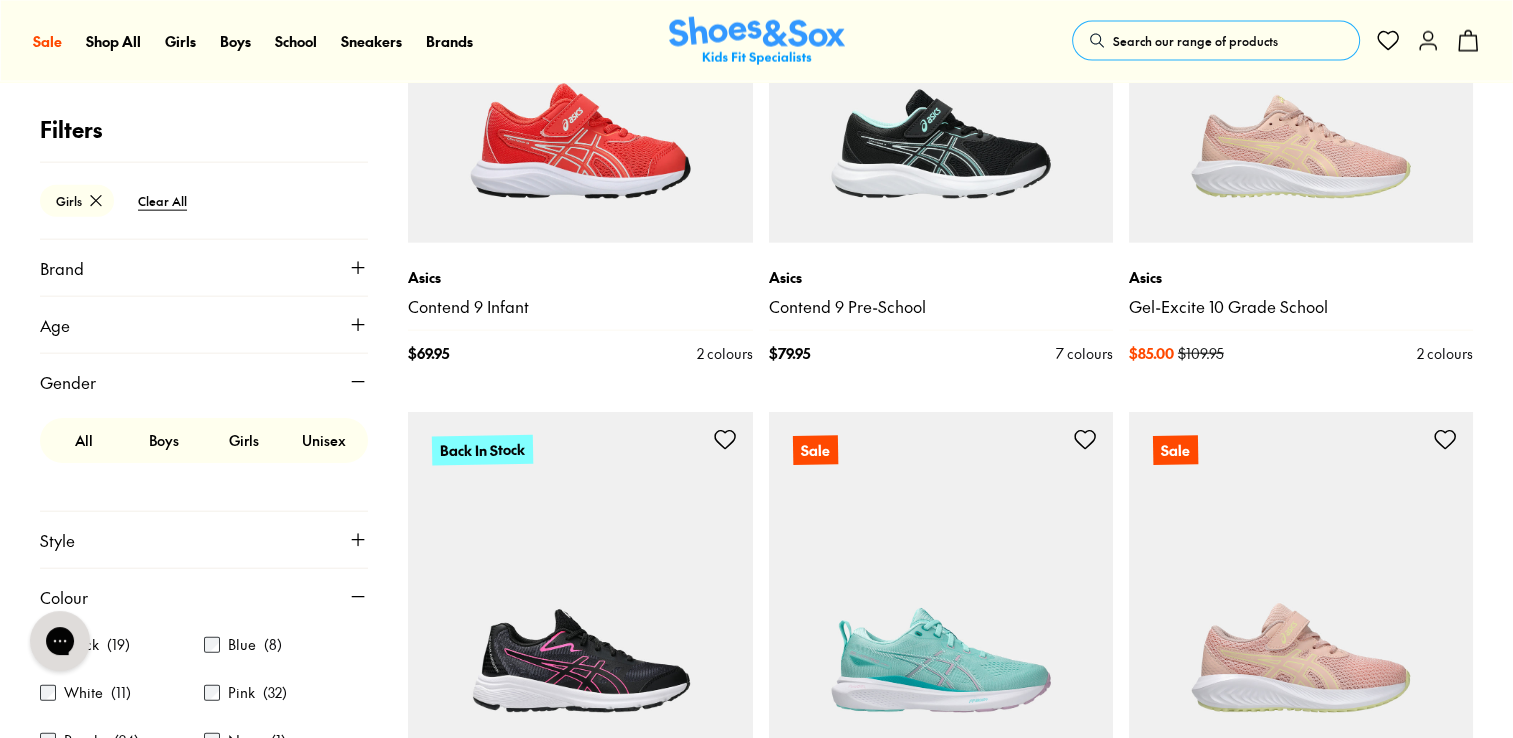 type 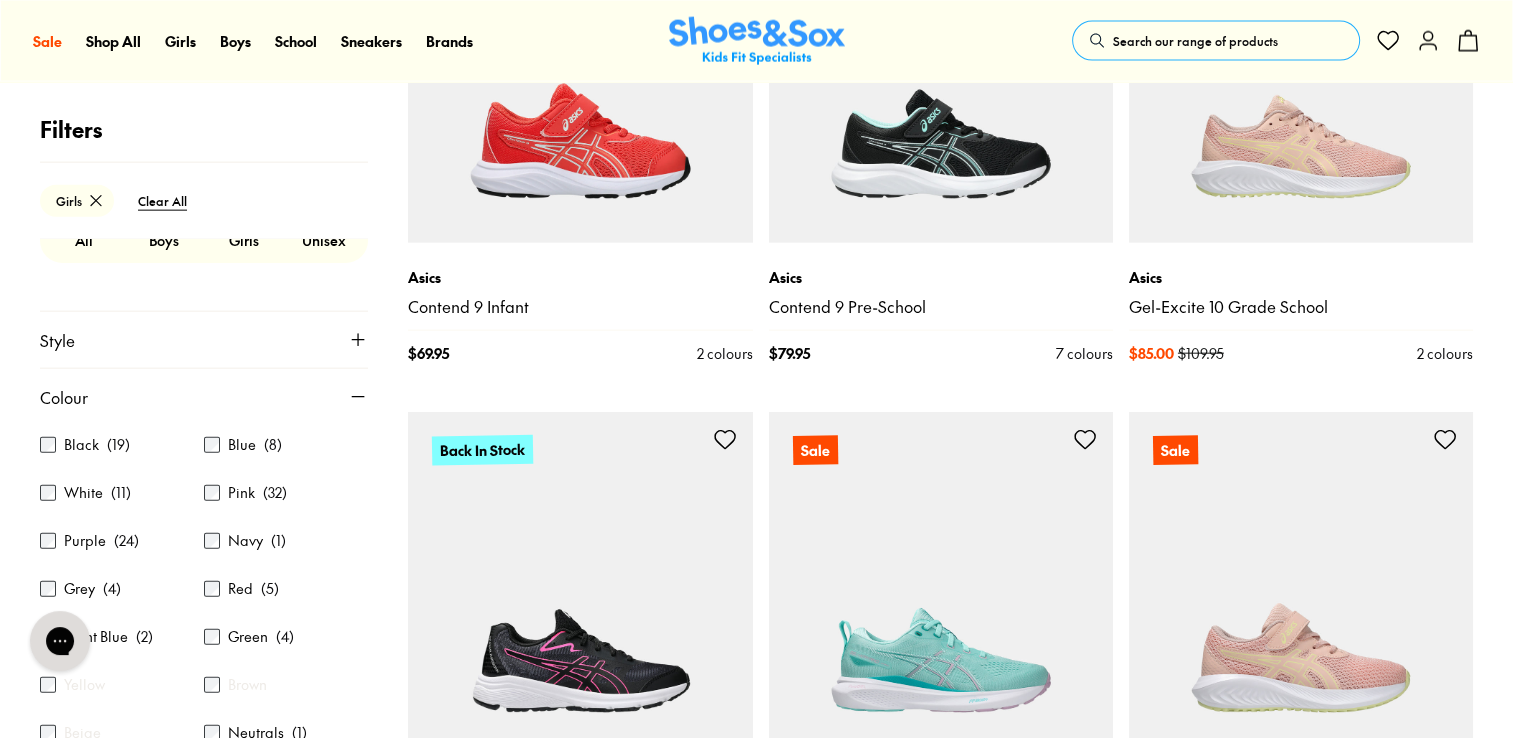 scroll, scrollTop: 240, scrollLeft: 0, axis: vertical 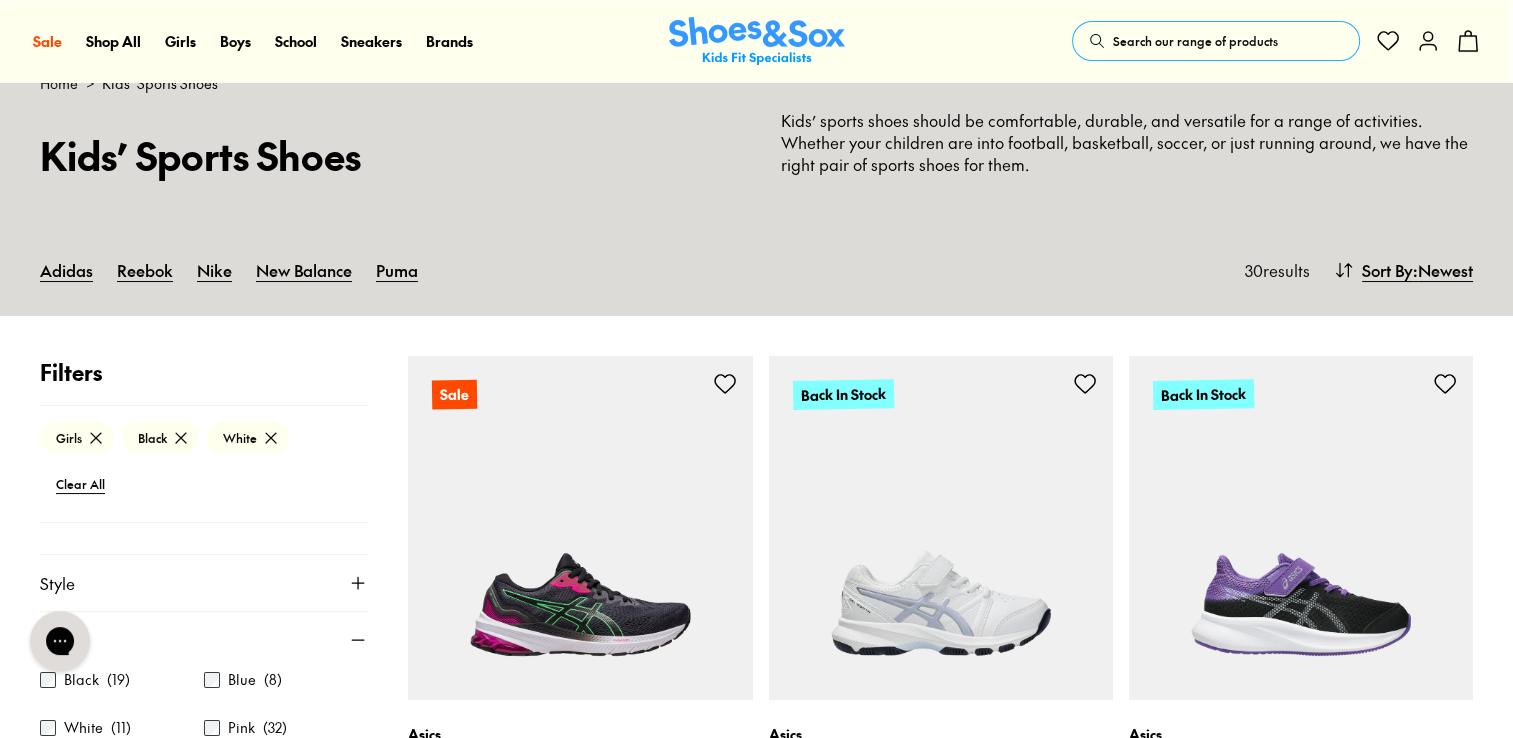 click on "Kids’ Sports Shoes
Kids’ sports shoes should be comfortable, durable, and versatile for a range of  activities. Whether your children are into football, basketball, soccer, or just running around, we have the right pair of sports shoes for them." at bounding box center [756, 167] 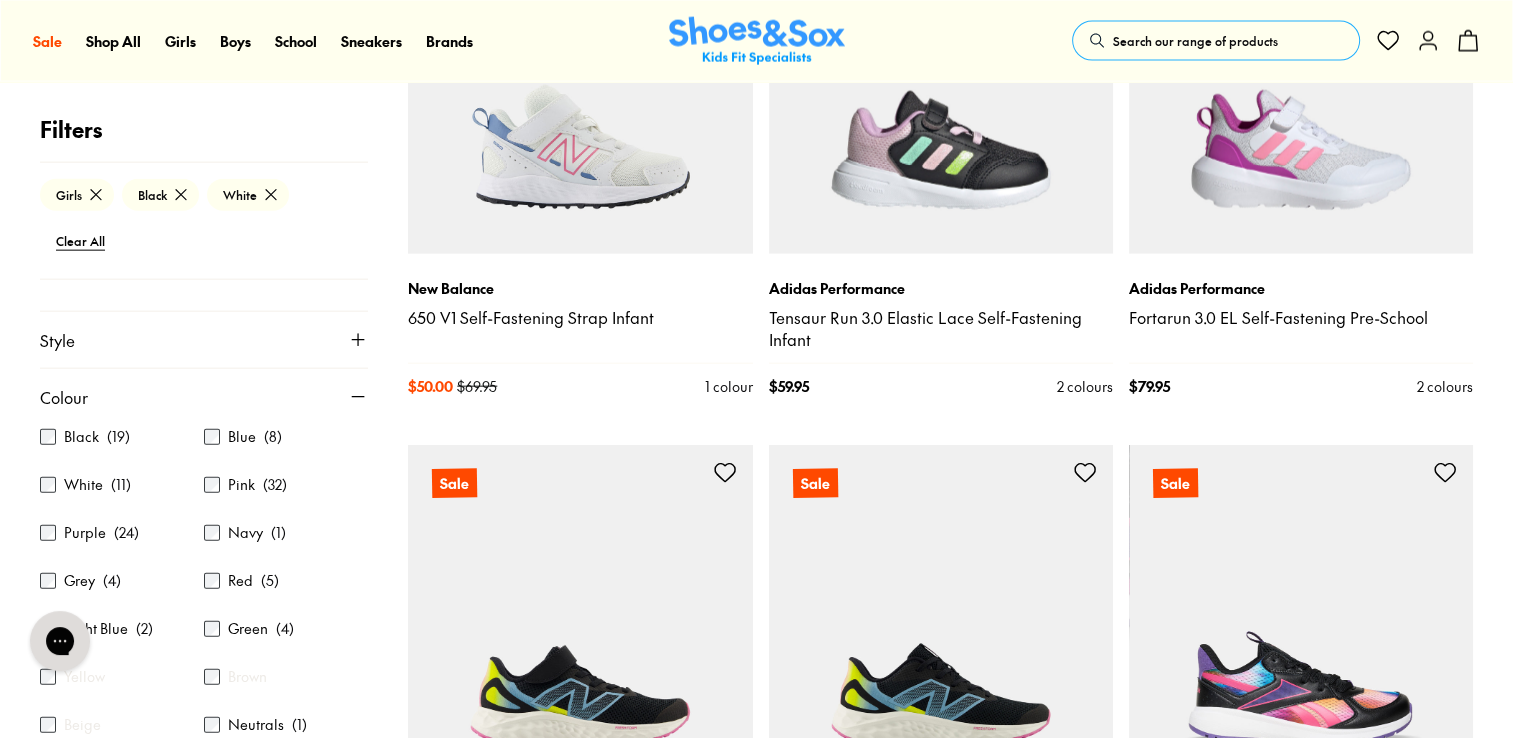 scroll, scrollTop: 4585, scrollLeft: 0, axis: vertical 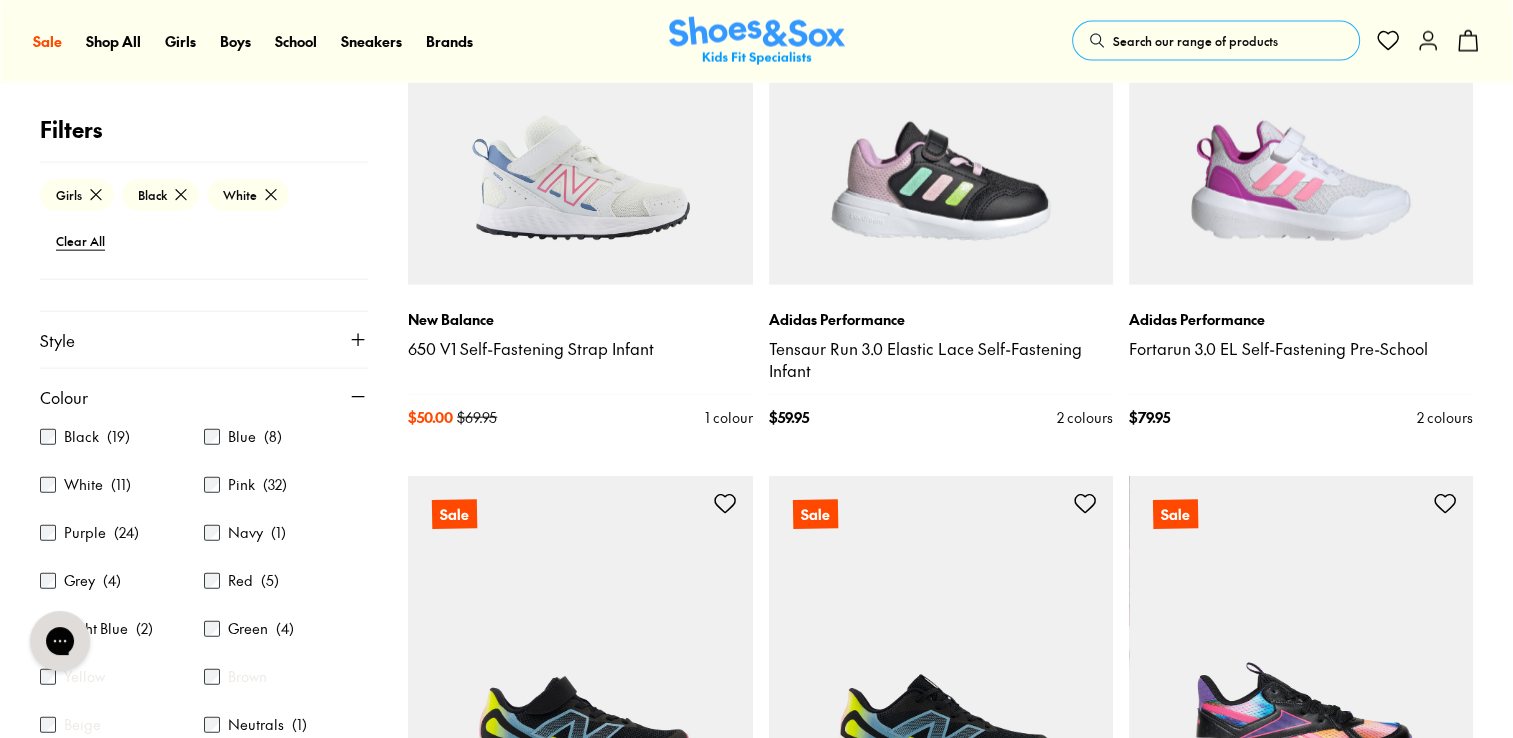 click on "Sale
Sale
Shop All
Up to 40% Off Sale
25% Off Waterbottles
$5 Toys
Shop All Sale
Girls
Girls
Shop All
Sneakers
School
Sports
Boots Gumboots" at bounding box center [756, 41] 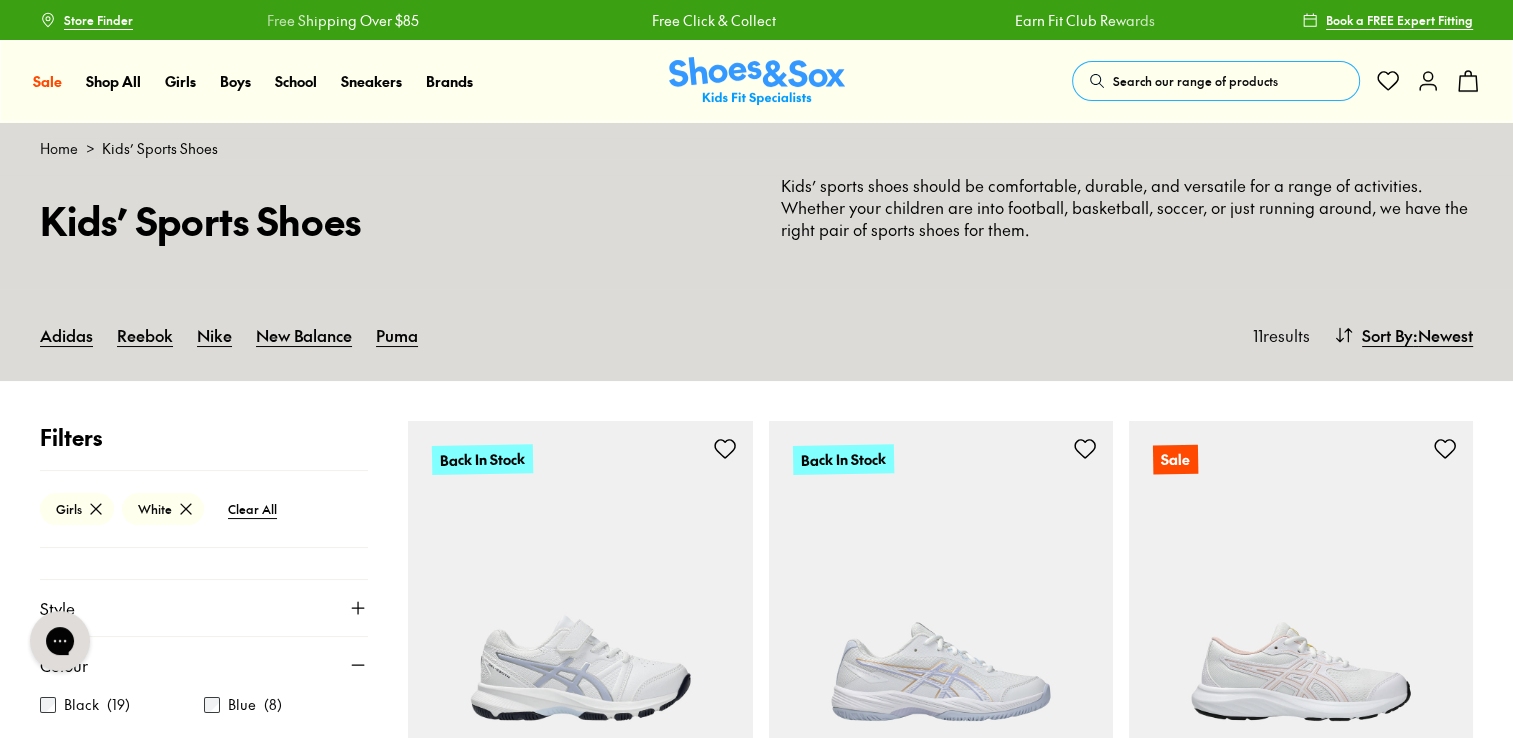 click 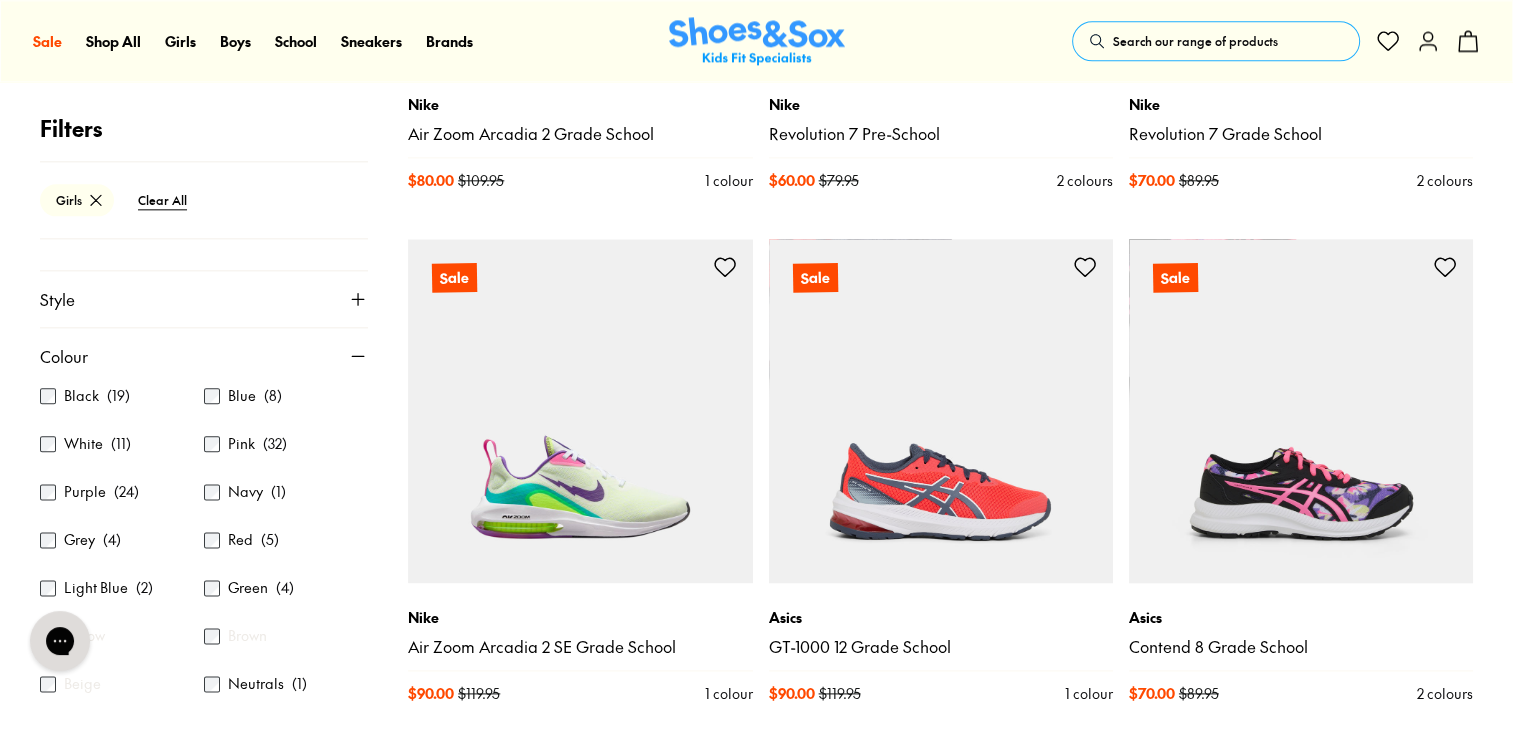 scroll, scrollTop: 9960, scrollLeft: 0, axis: vertical 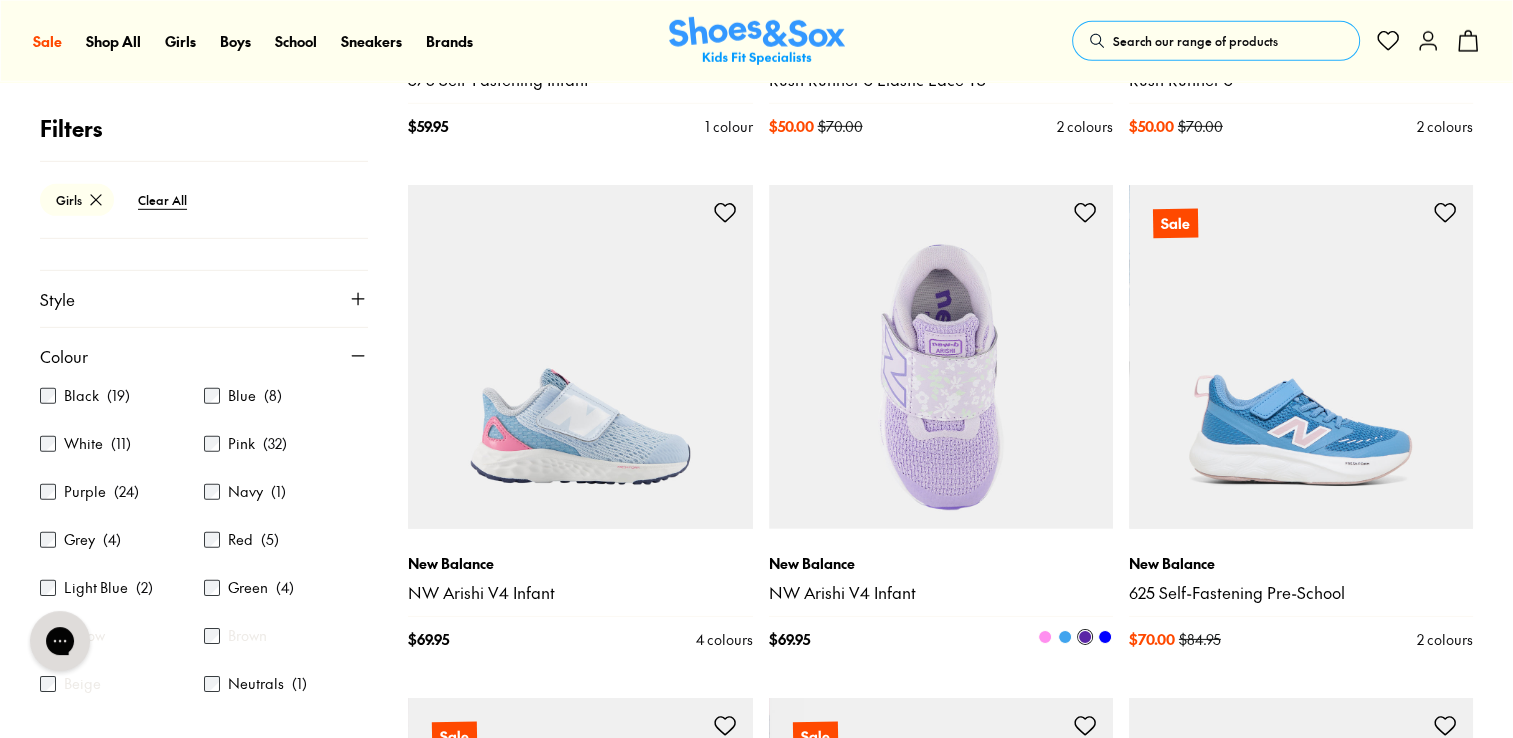 click at bounding box center [941, 357] 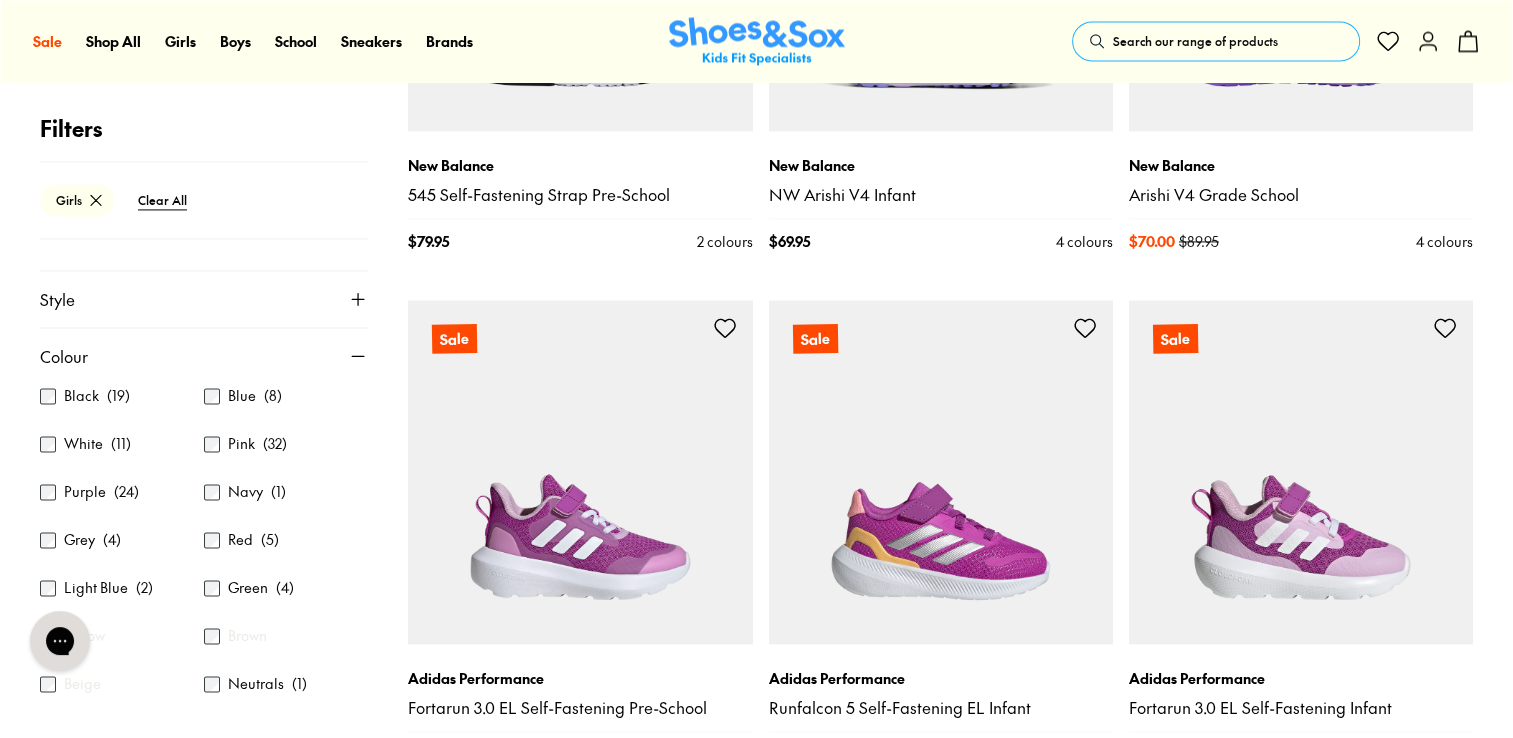 scroll, scrollTop: 18120, scrollLeft: 0, axis: vertical 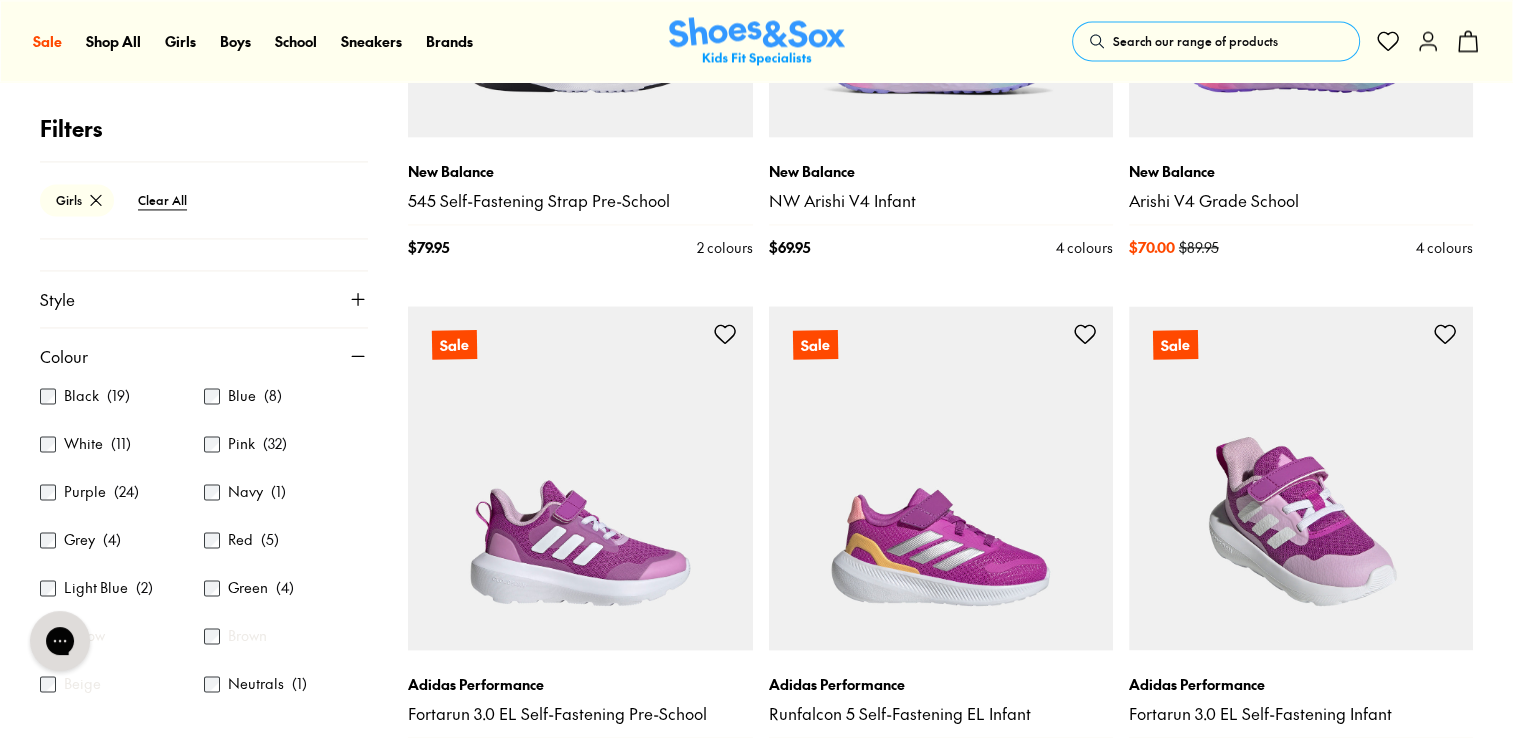 click at bounding box center [1301, 478] 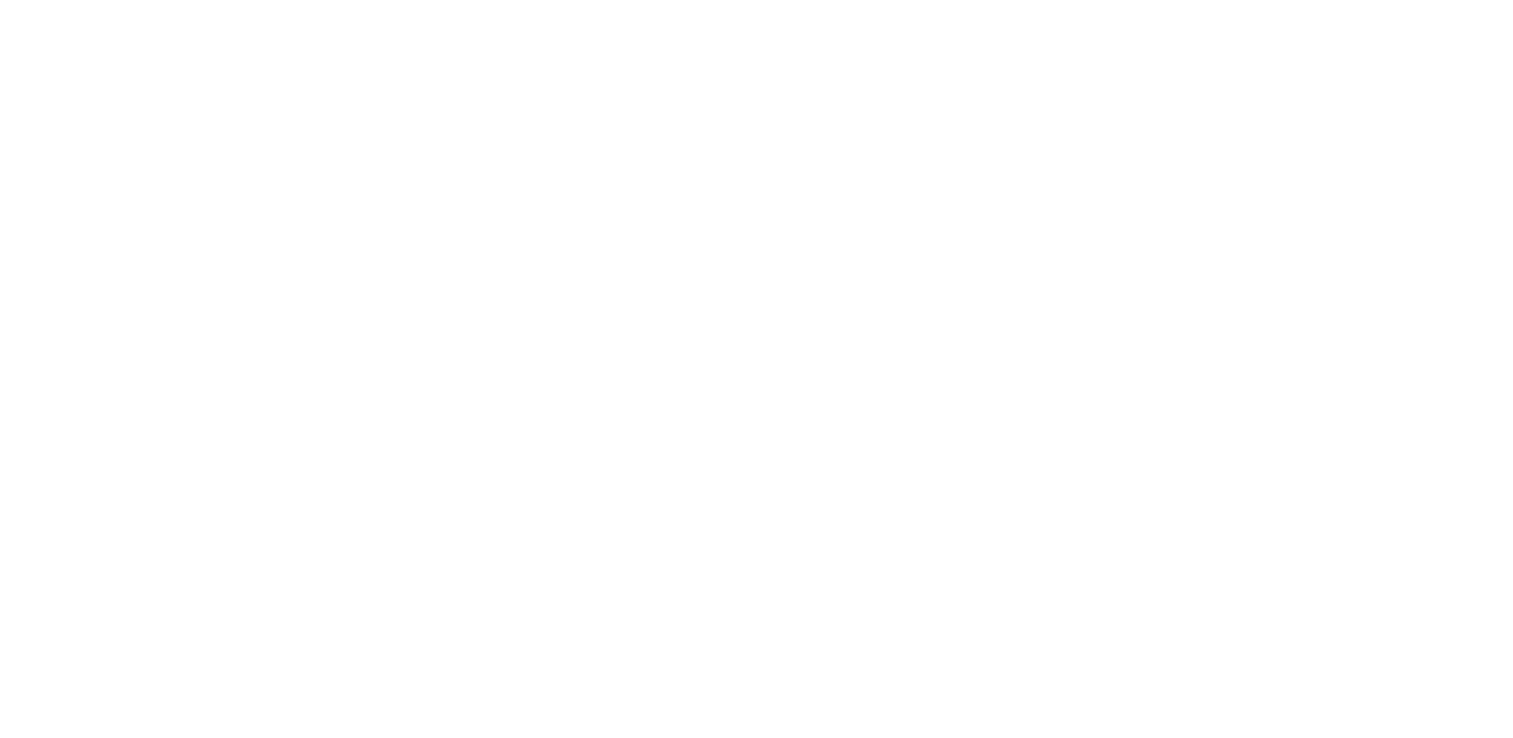 select on "*" 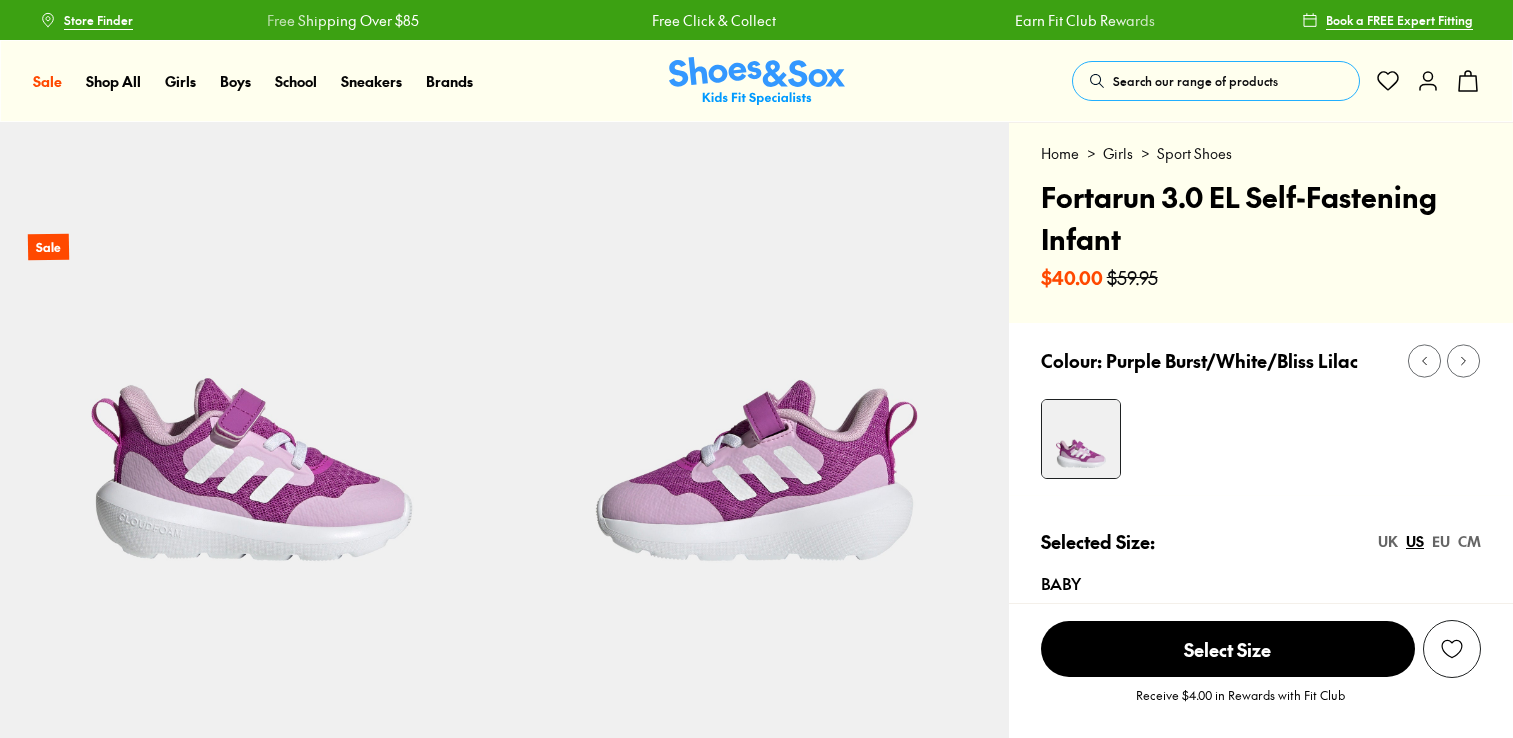 scroll, scrollTop: 0, scrollLeft: 0, axis: both 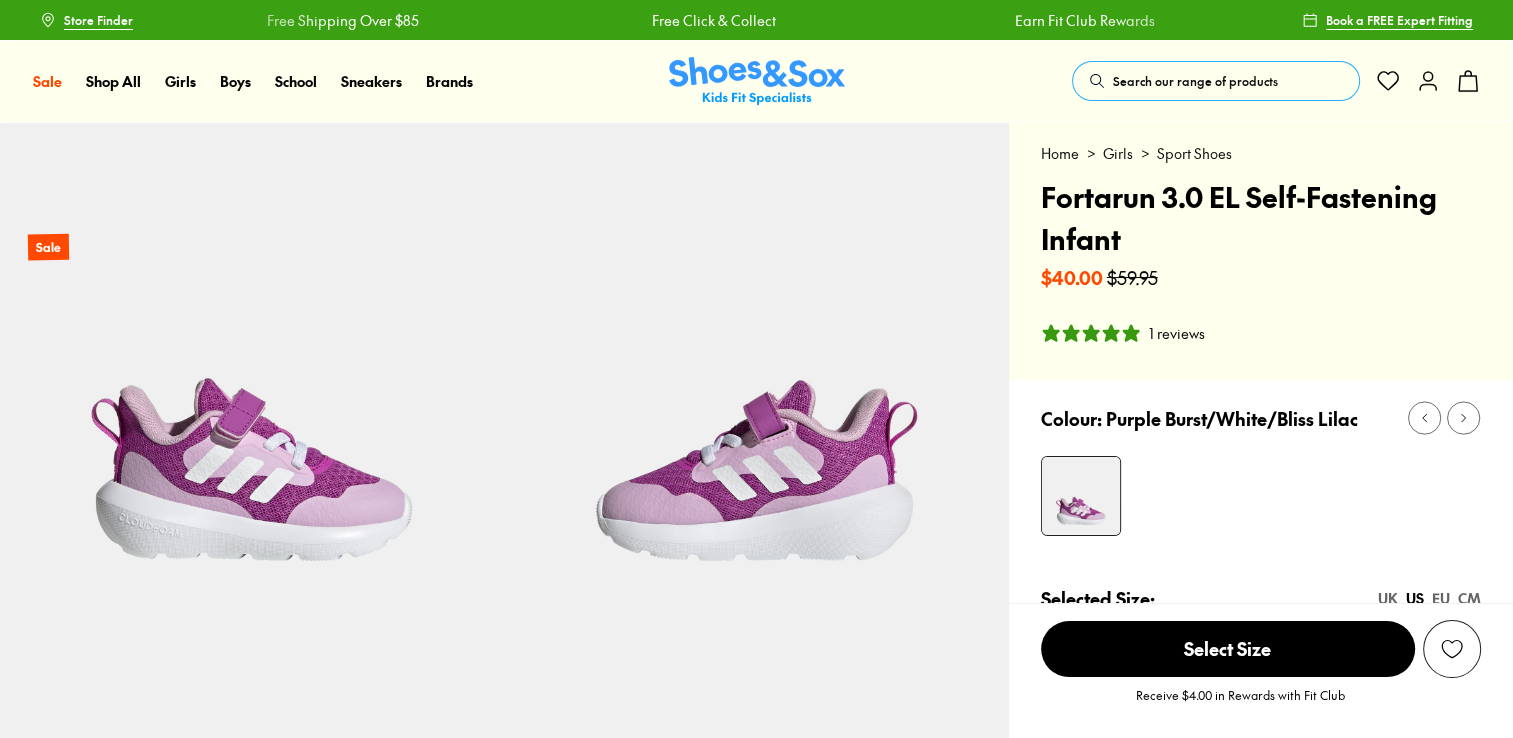 select on "*" 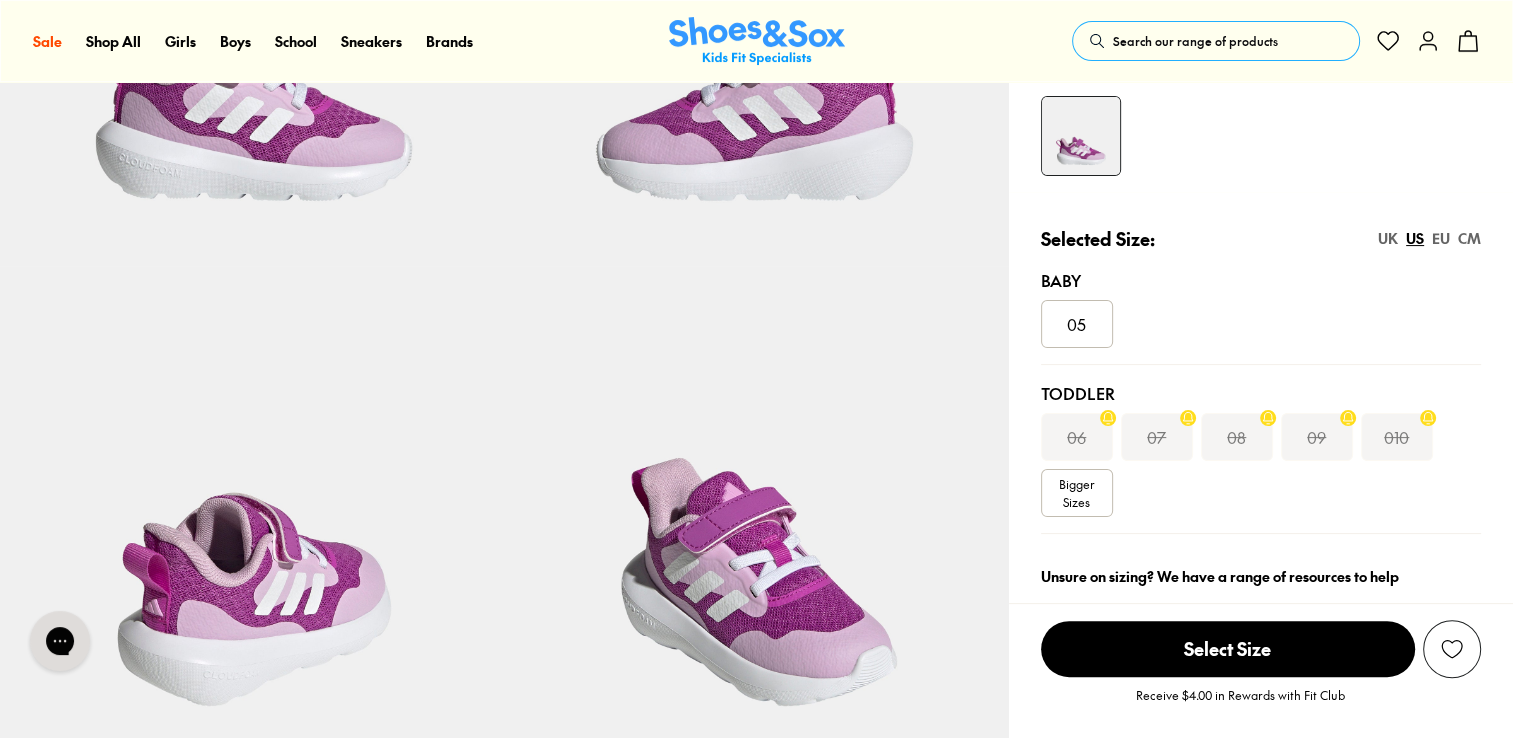 scroll, scrollTop: 0, scrollLeft: 0, axis: both 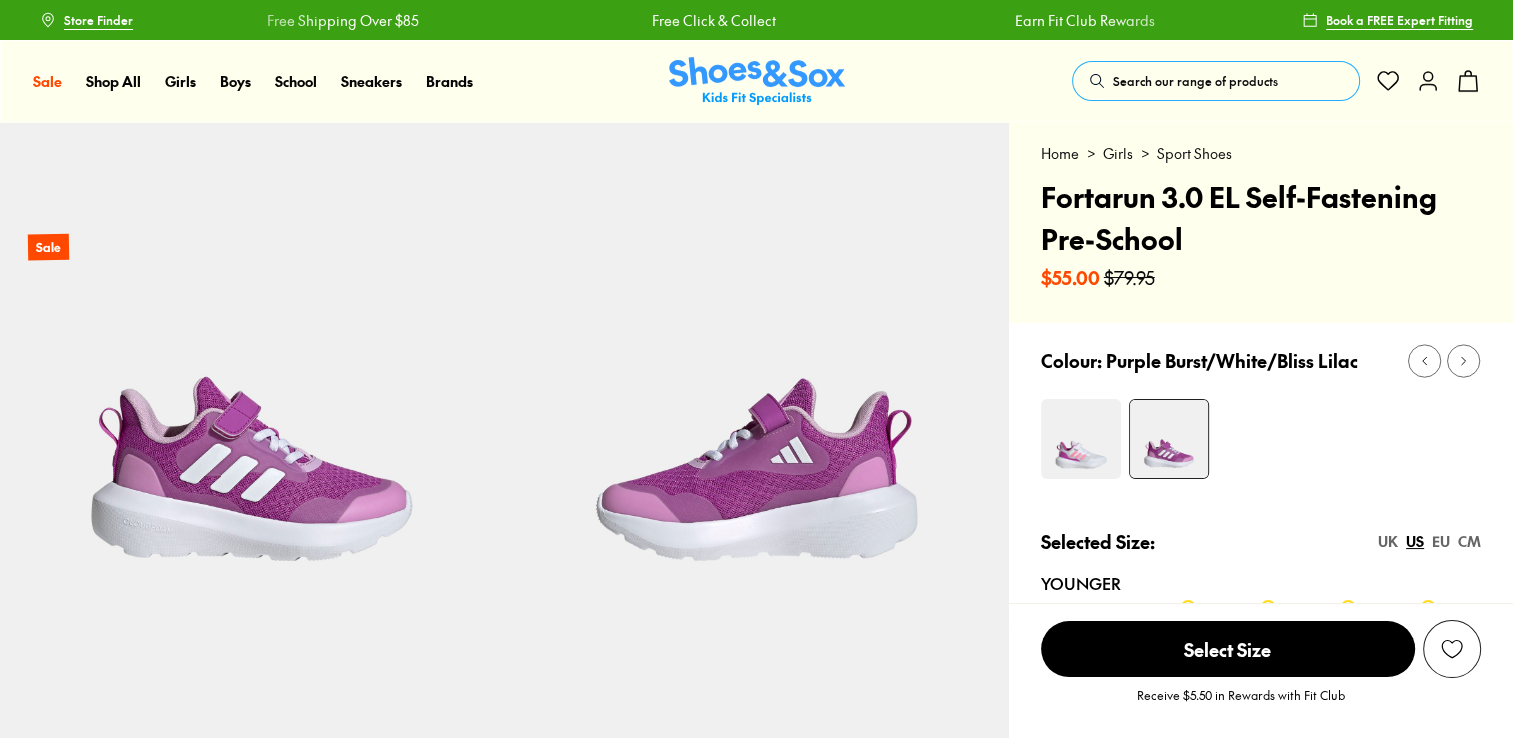 select on "*" 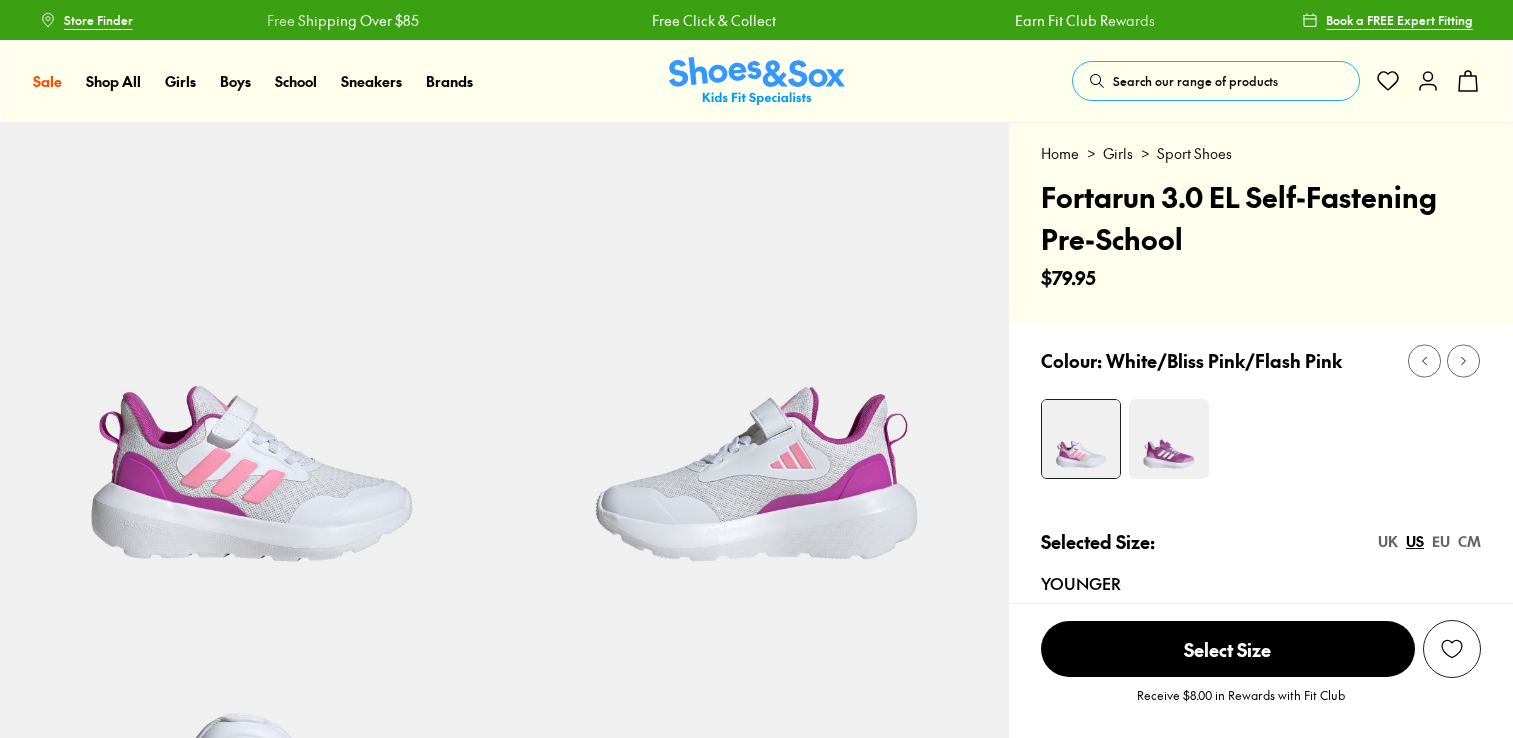 scroll, scrollTop: 0, scrollLeft: 0, axis: both 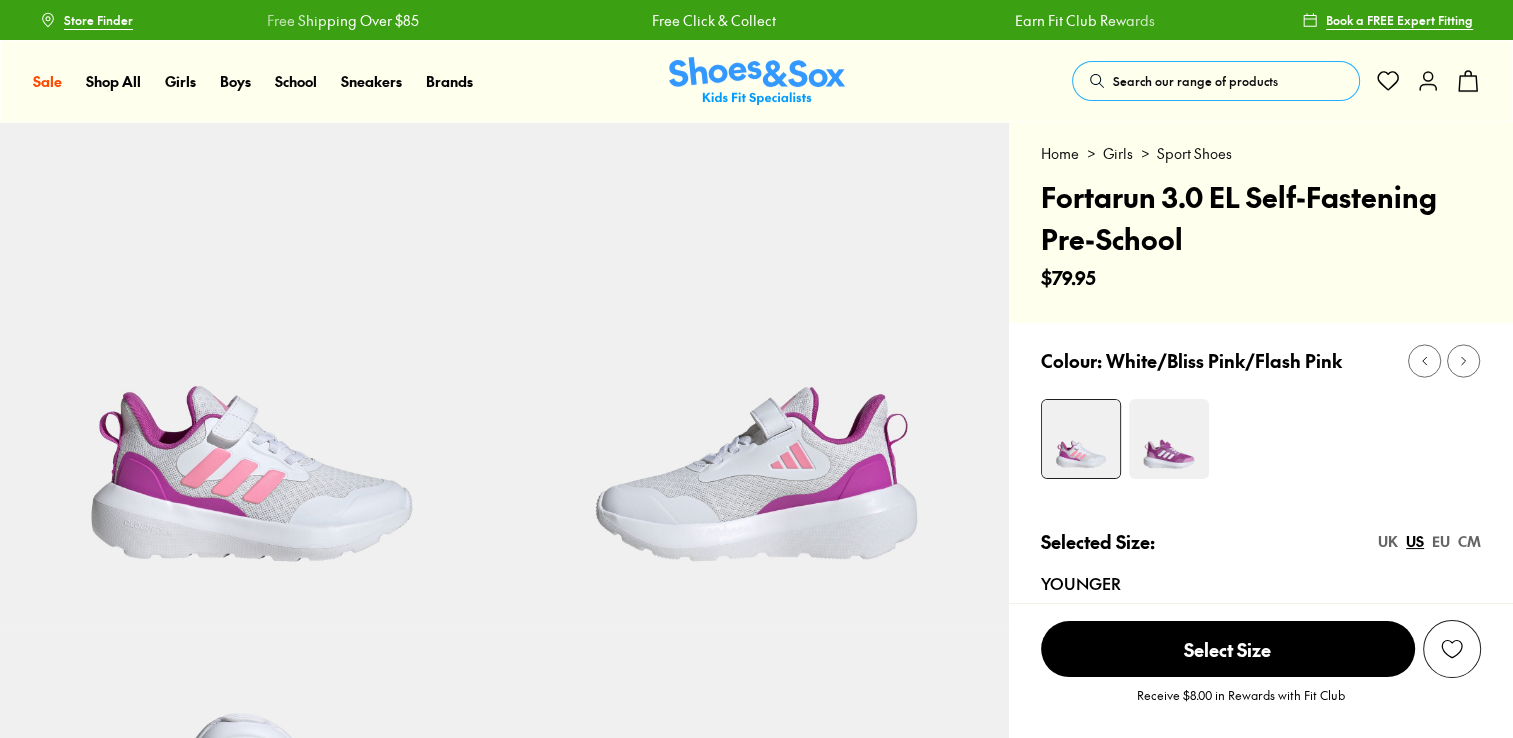 select on "*" 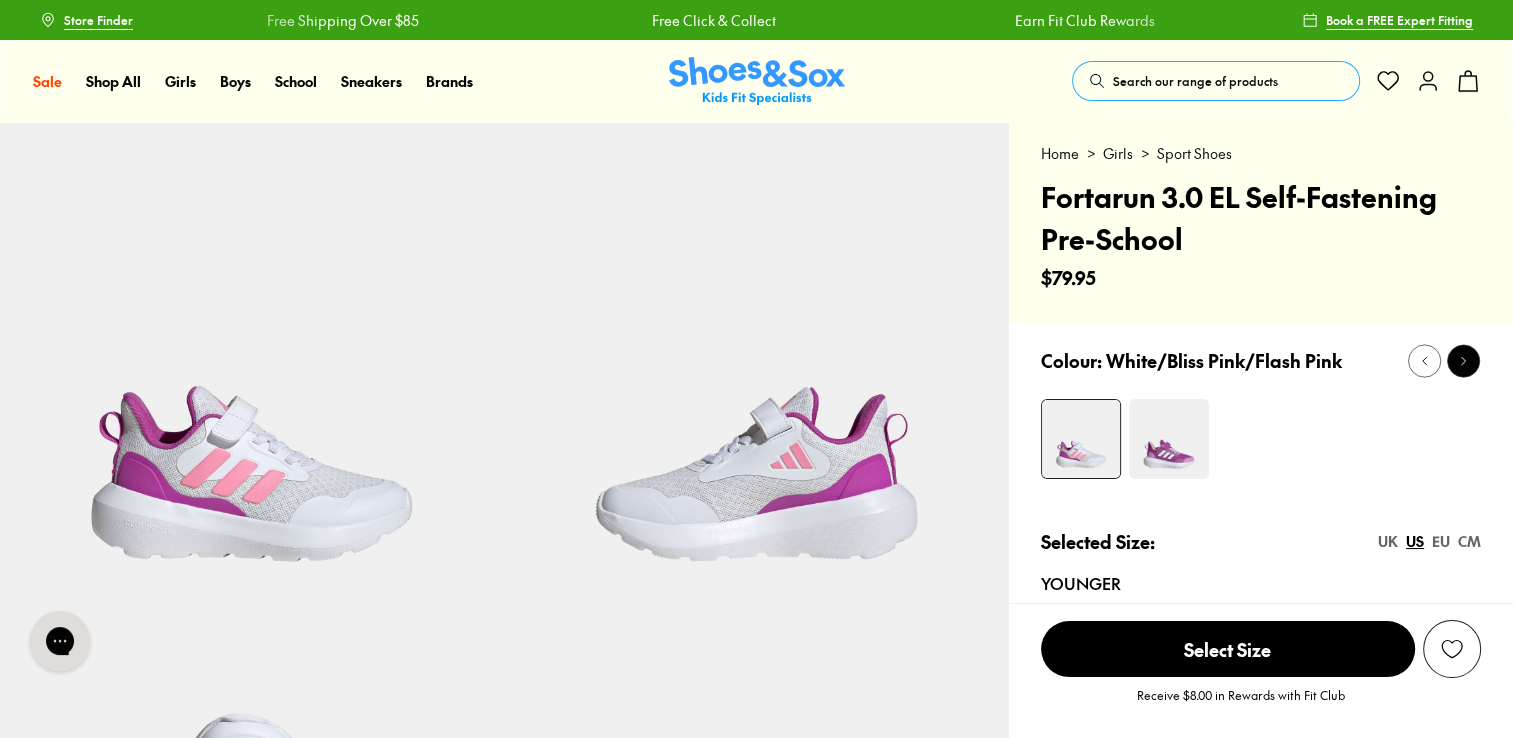 scroll, scrollTop: 0, scrollLeft: 0, axis: both 